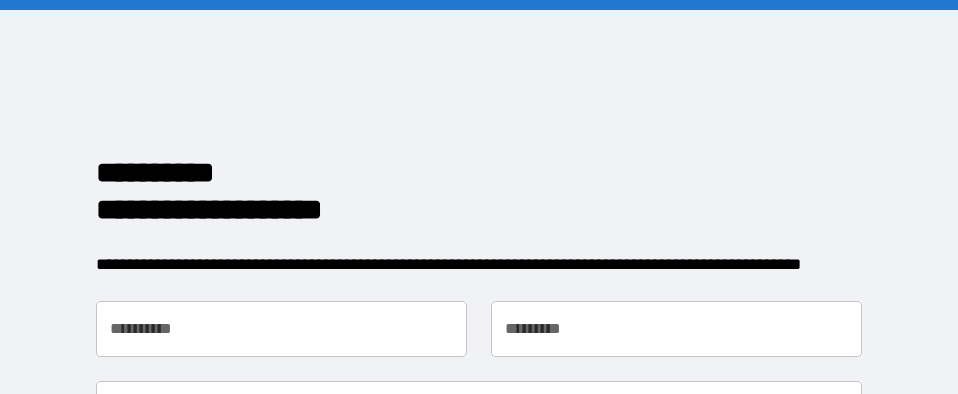 scroll, scrollTop: 0, scrollLeft: 0, axis: both 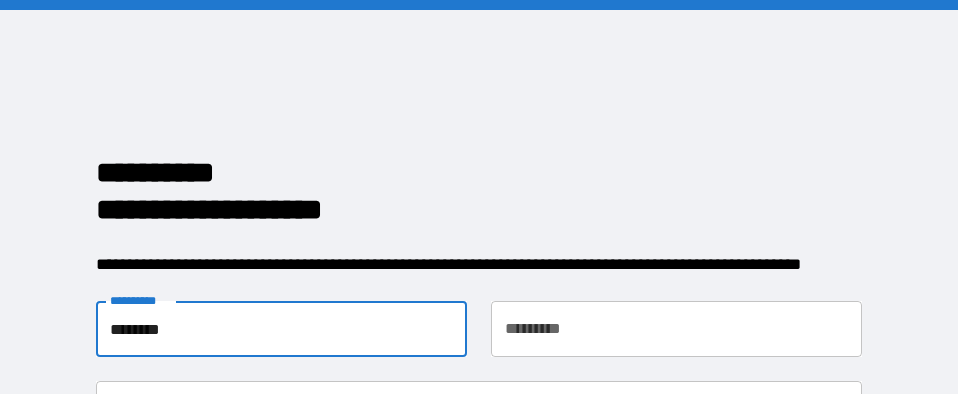 type on "********" 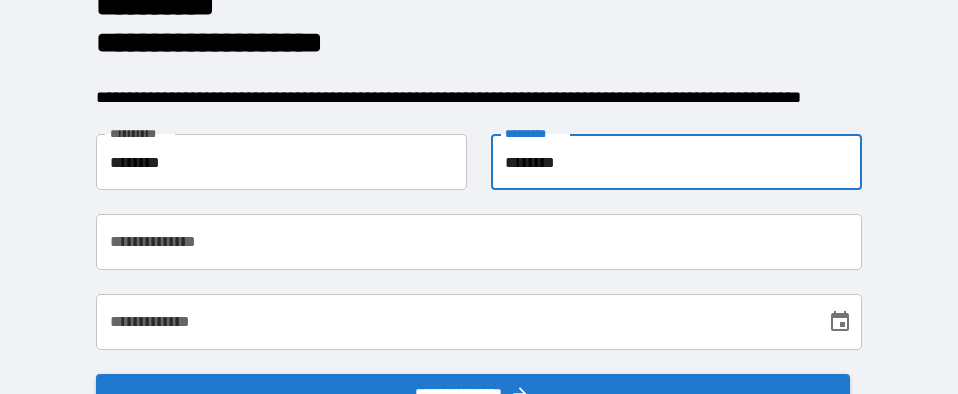 scroll, scrollTop: 200, scrollLeft: 0, axis: vertical 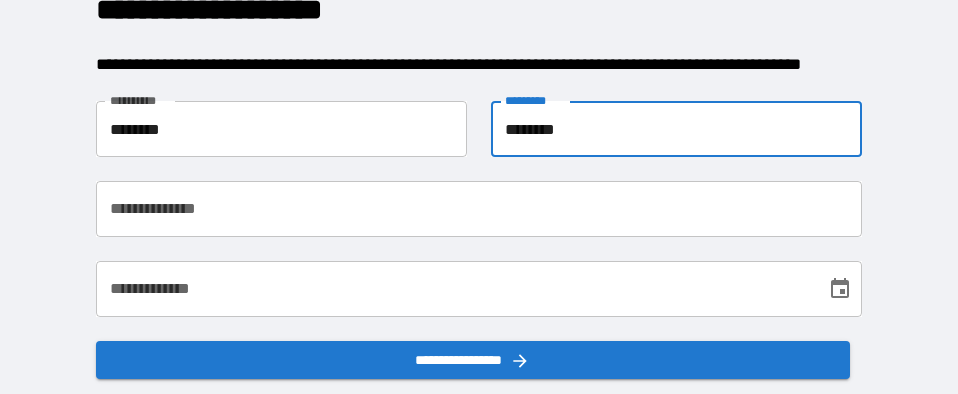 type on "********" 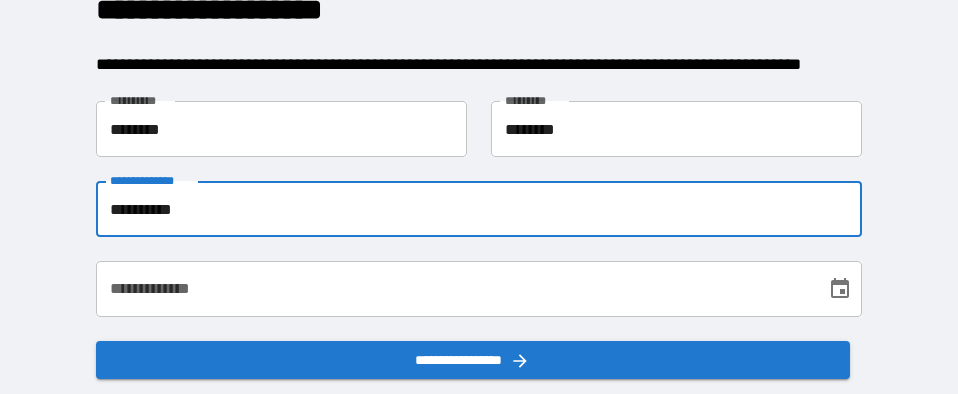 type on "**********" 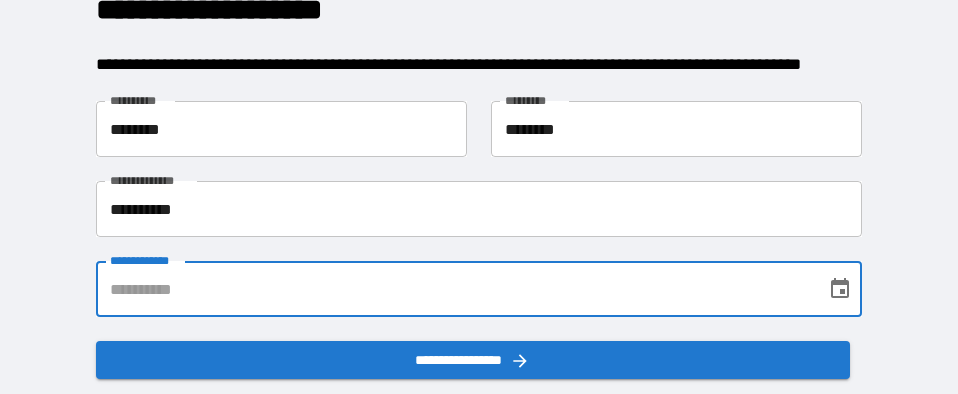 click on "**********" at bounding box center (454, 289) 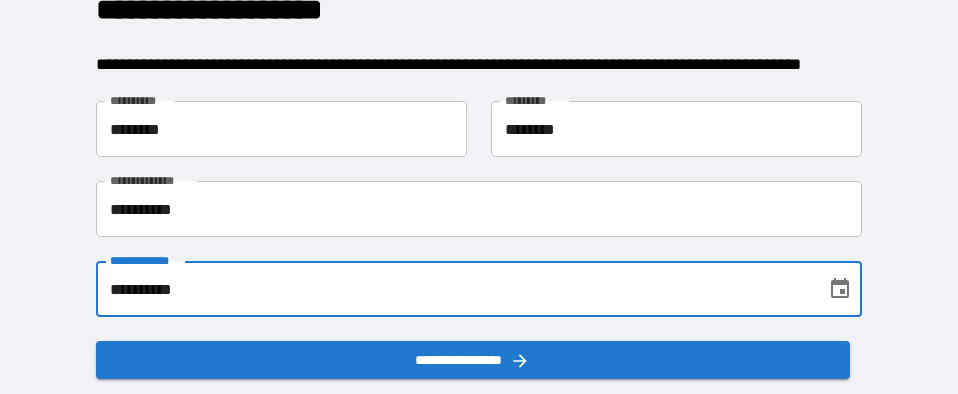 scroll, scrollTop: 300, scrollLeft: 0, axis: vertical 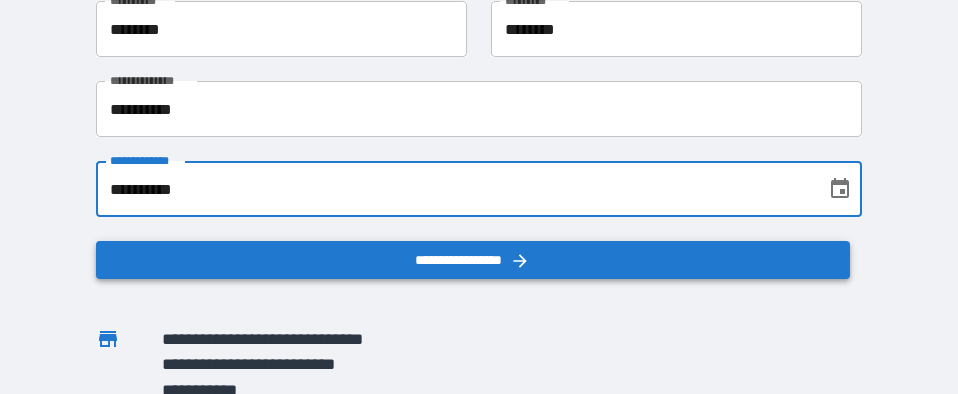 type on "**********" 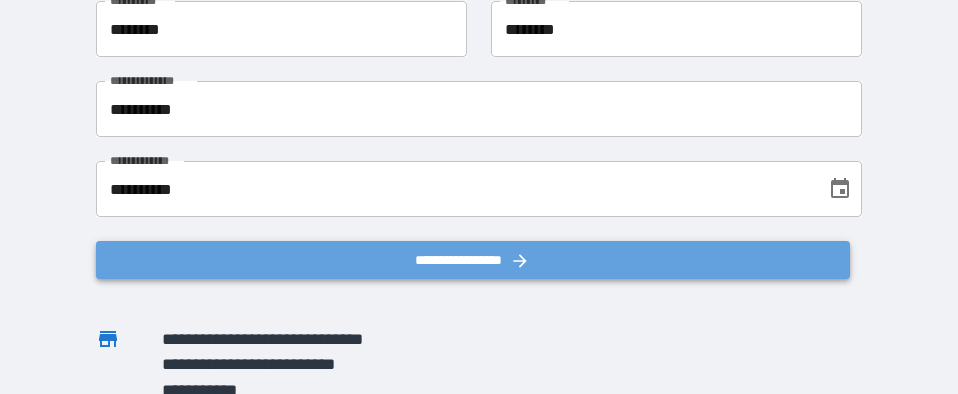 click on "**********" at bounding box center [473, 260] 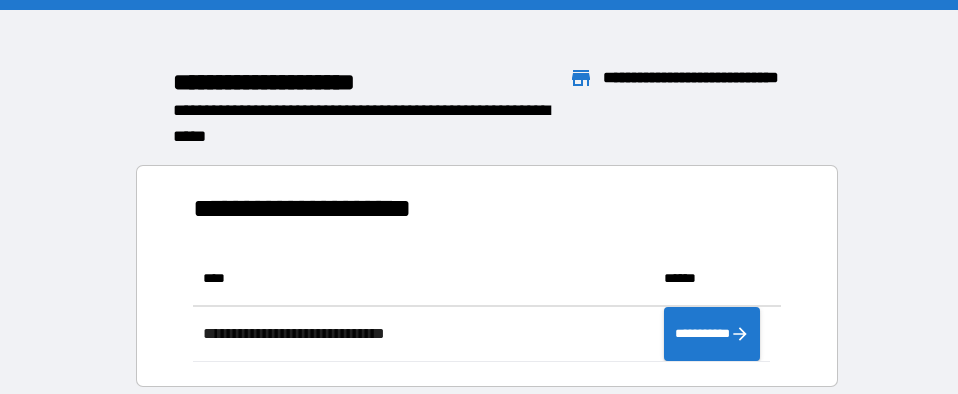 scroll, scrollTop: 16, scrollLeft: 16, axis: both 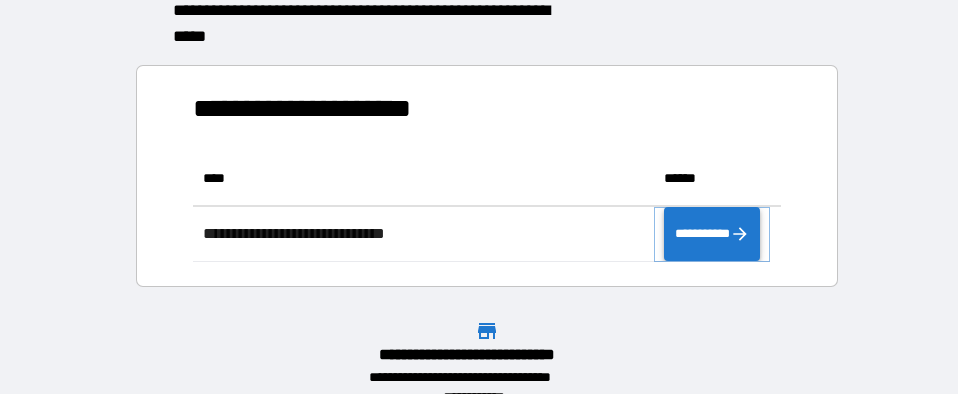 click on "**********" at bounding box center [711, 234] 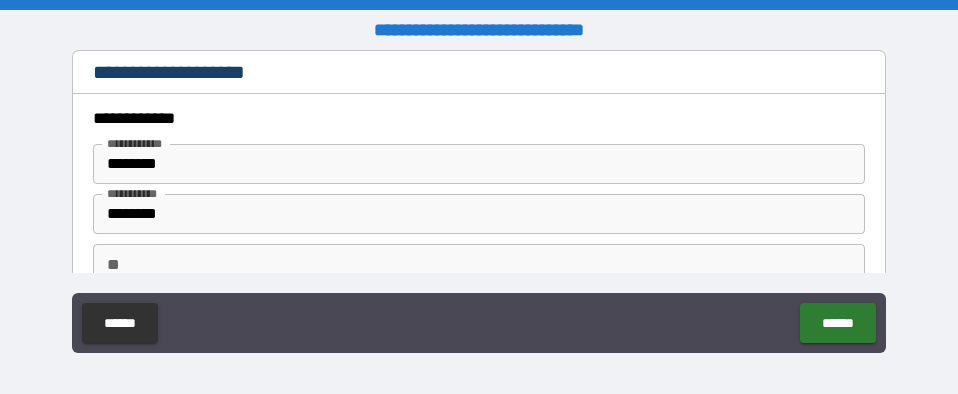 type on "*" 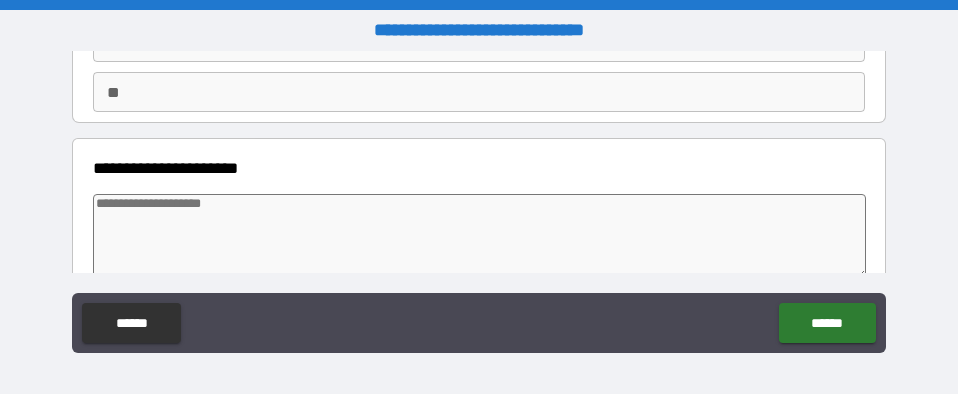scroll, scrollTop: 200, scrollLeft: 0, axis: vertical 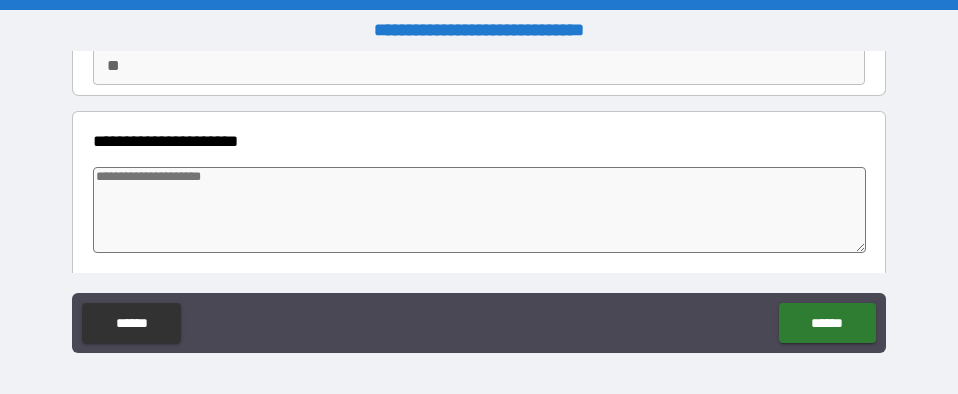 click at bounding box center (479, 210) 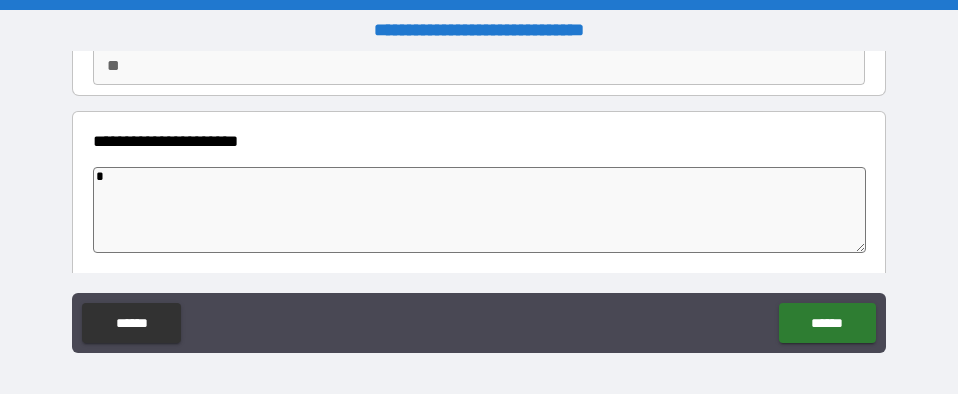 type on "**" 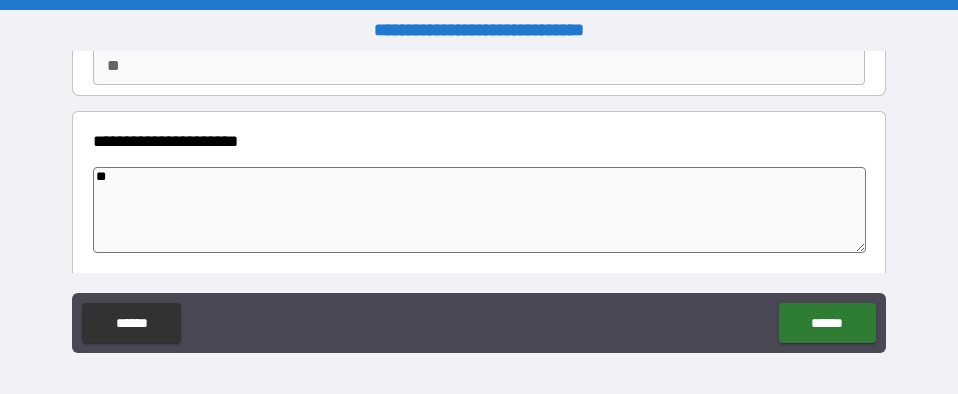 type on "*" 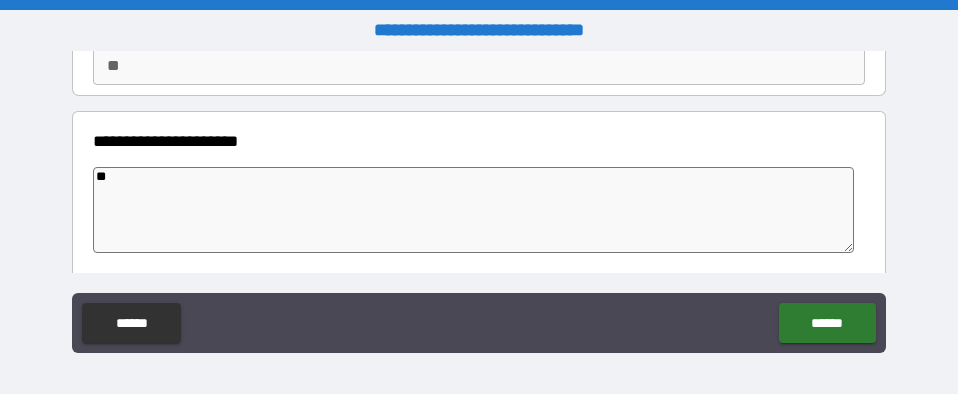 type on "*" 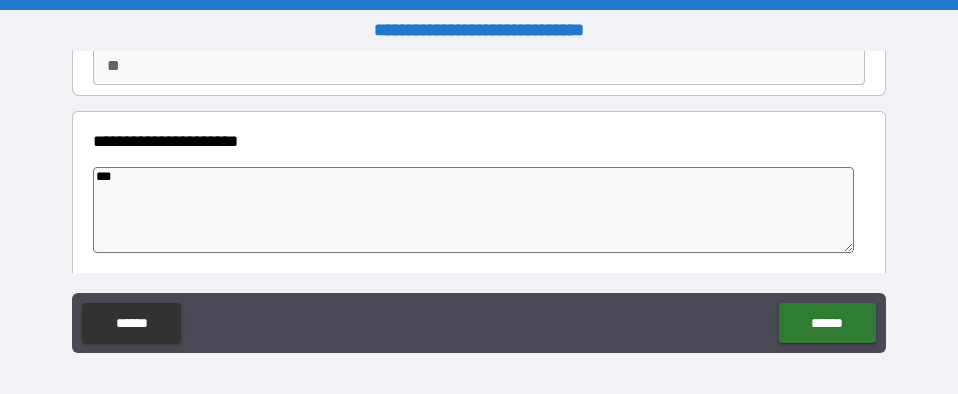 type on "*" 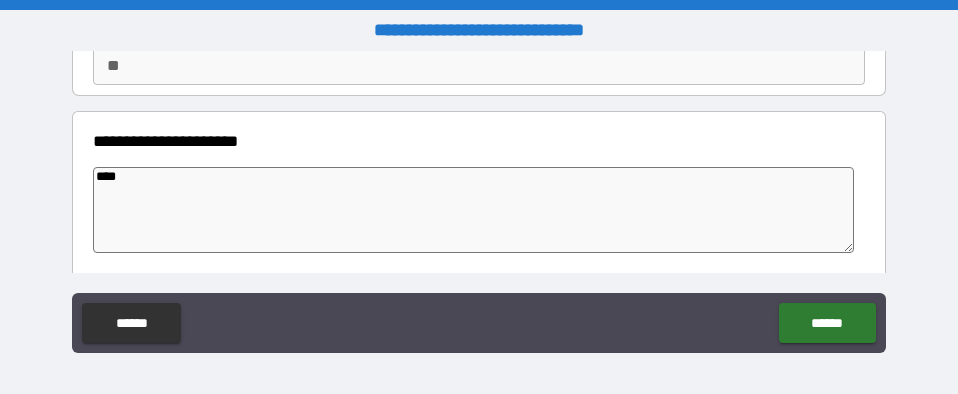 type on "*****" 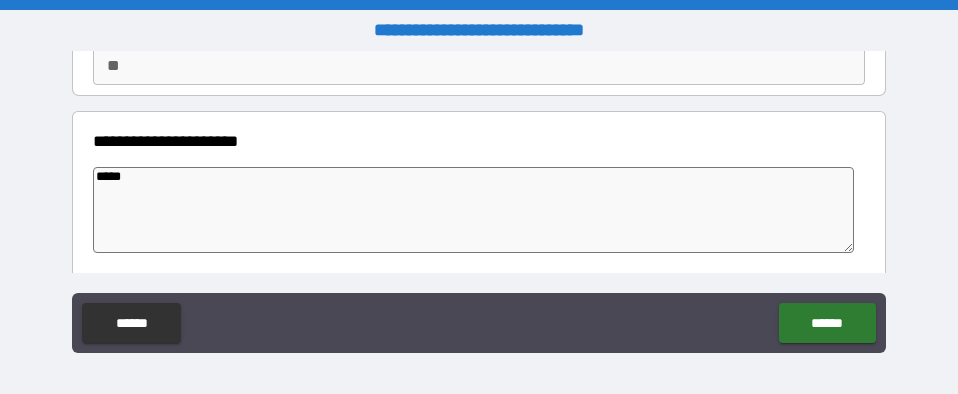 type on "*" 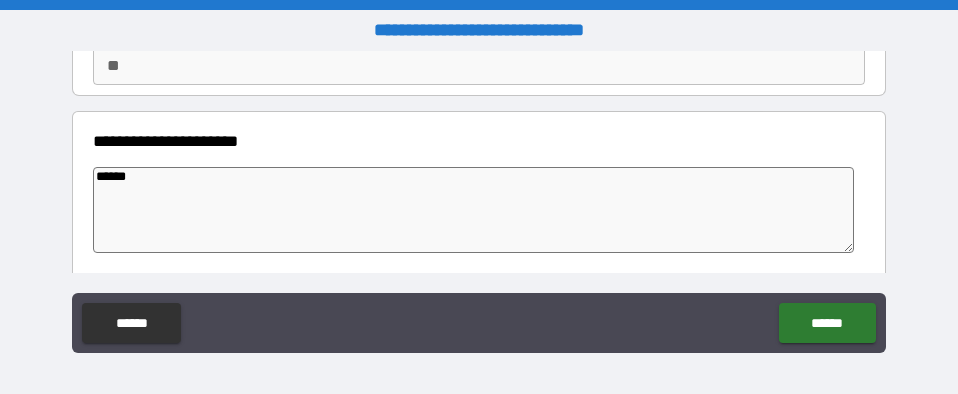 type on "*" 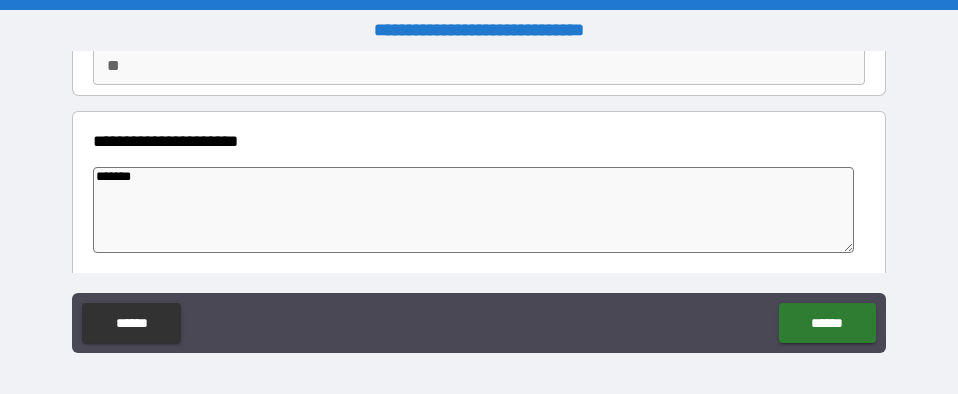 type on "********" 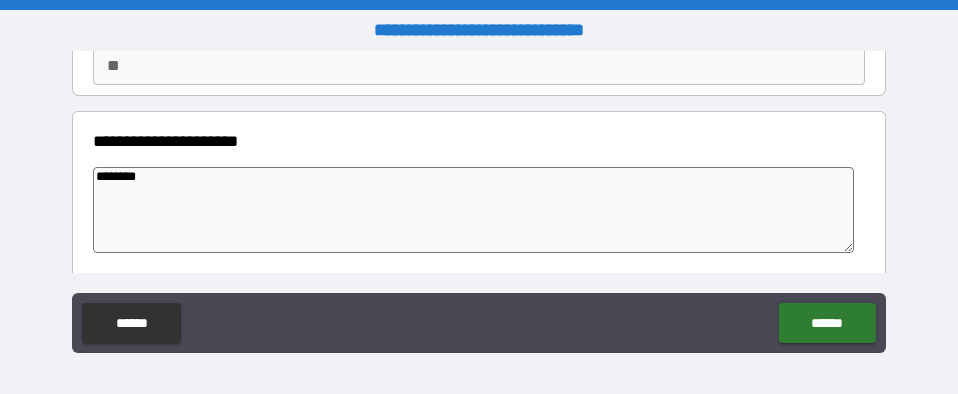 type on "*" 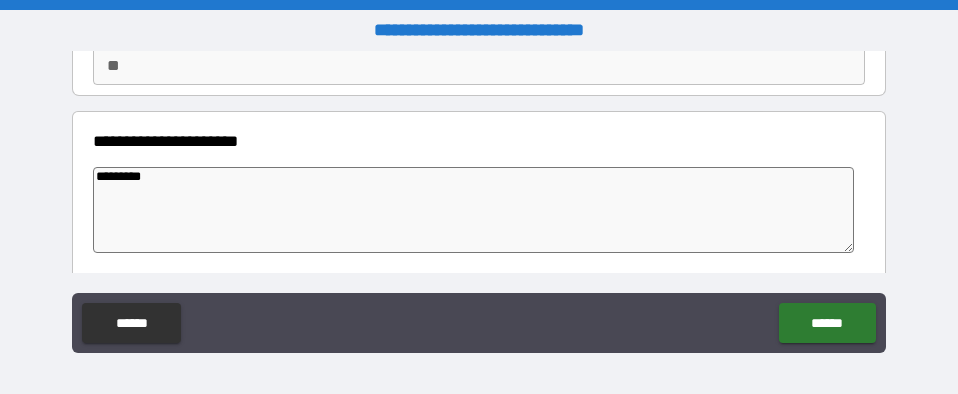 type on "**********" 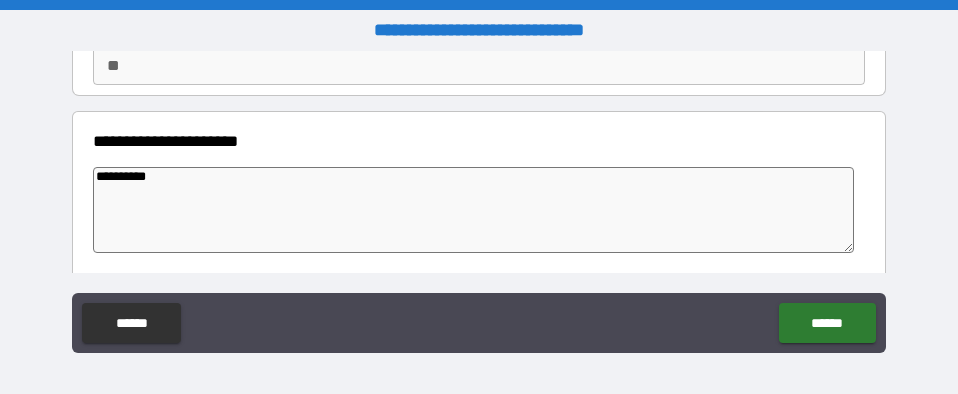 type on "*" 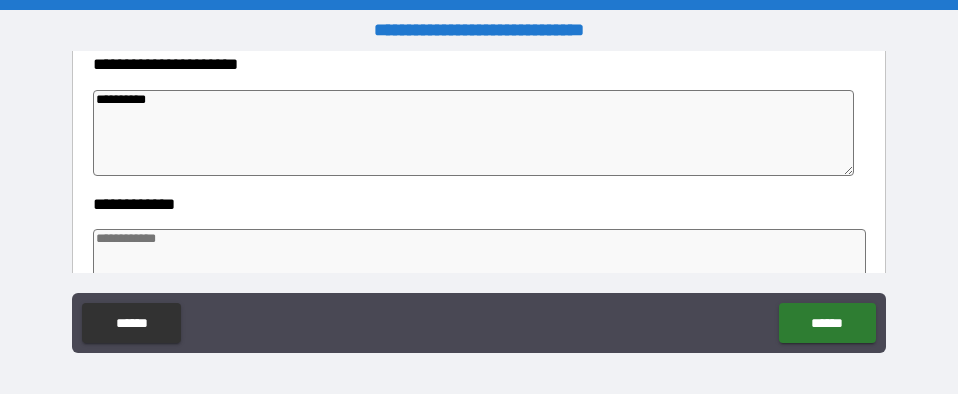 scroll, scrollTop: 400, scrollLeft: 0, axis: vertical 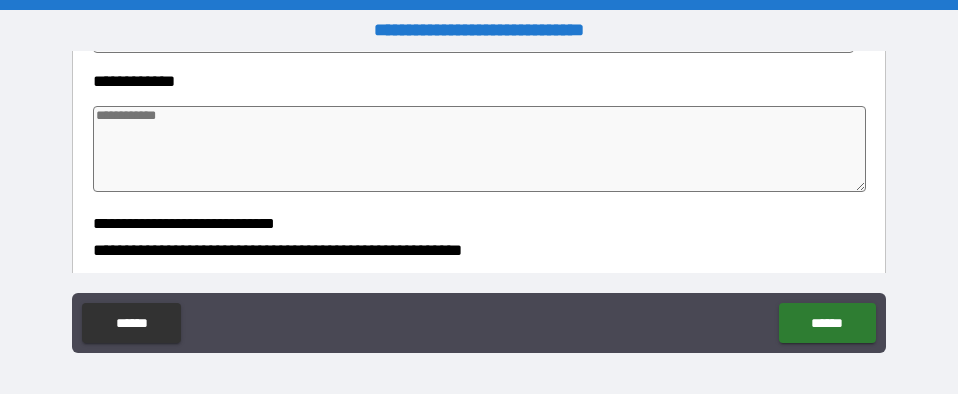 type on "**********" 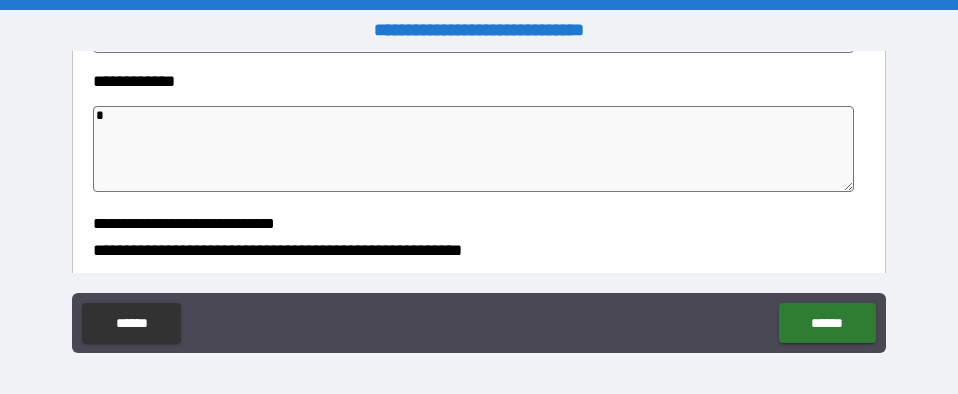 type on "*" 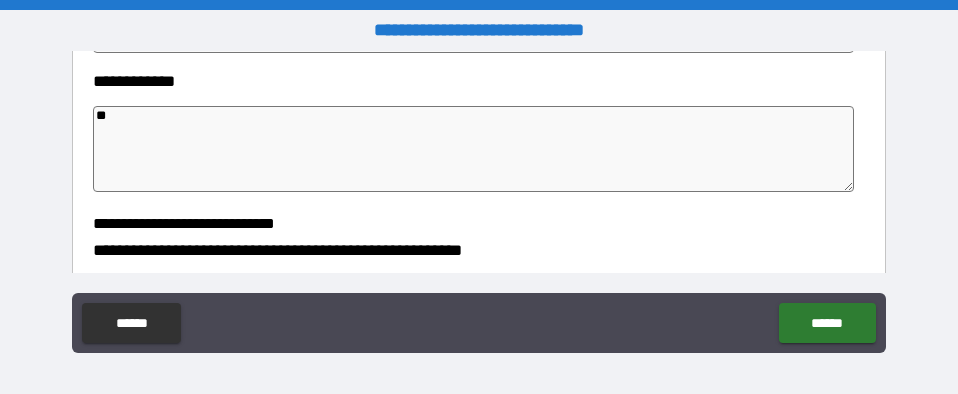 type on "*" 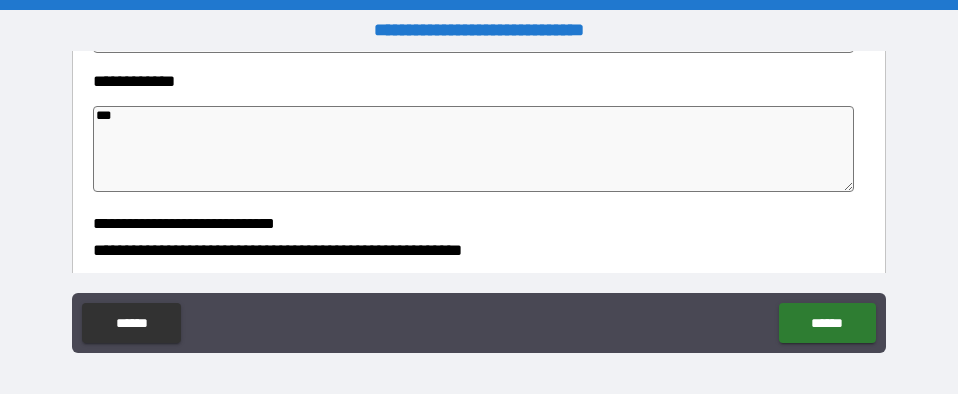 type on "*" 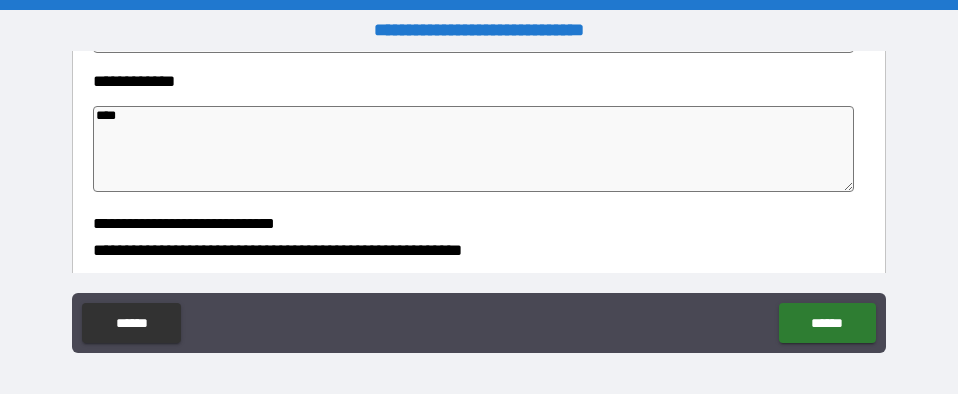 type on "*" 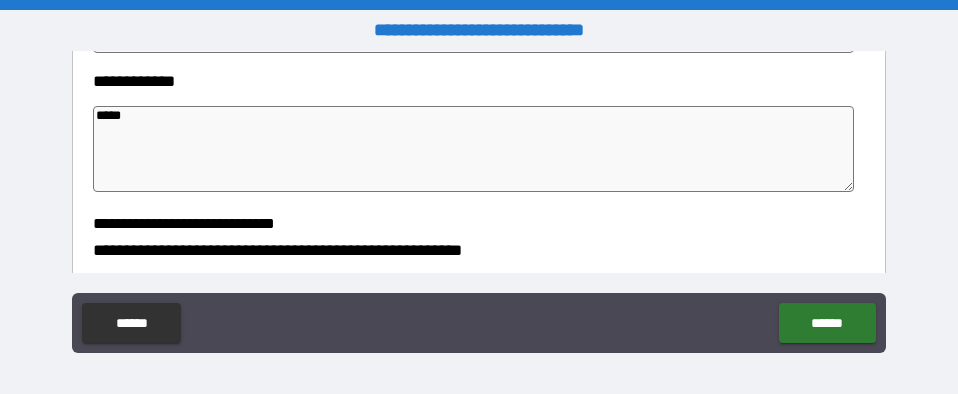 type on "*" 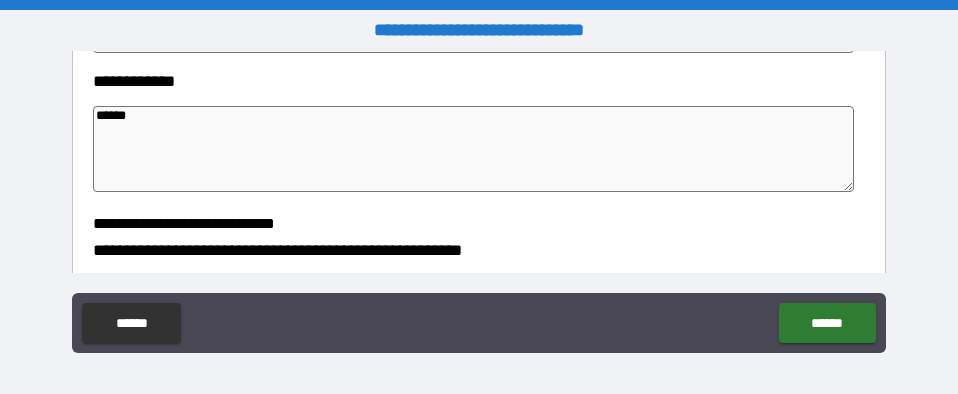 type on "*" 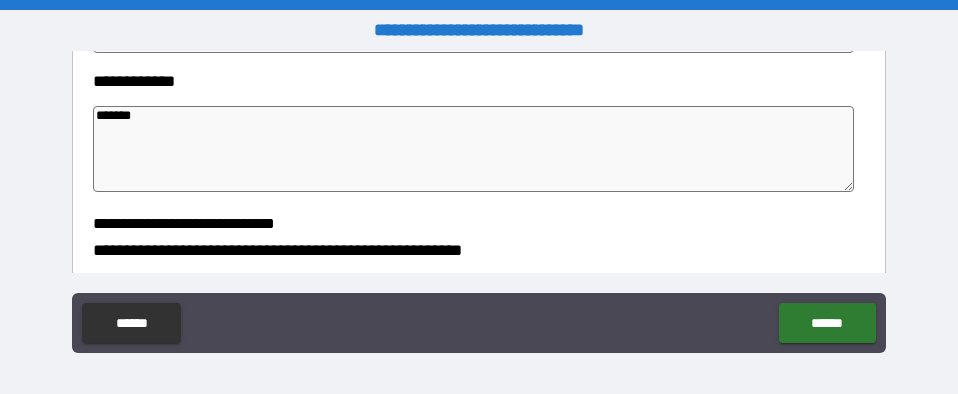 type on "*" 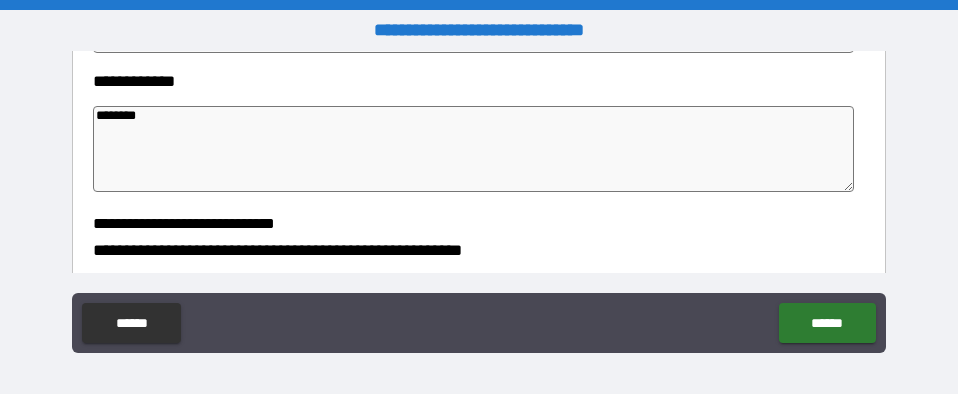 type on "*" 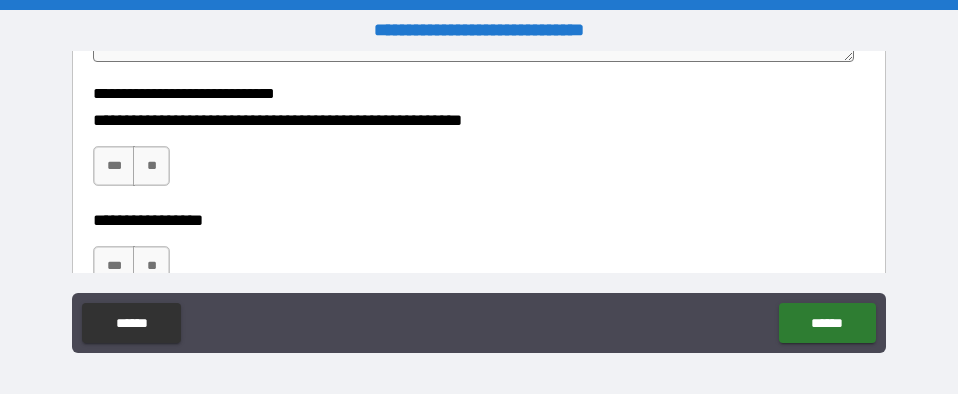 scroll, scrollTop: 500, scrollLeft: 0, axis: vertical 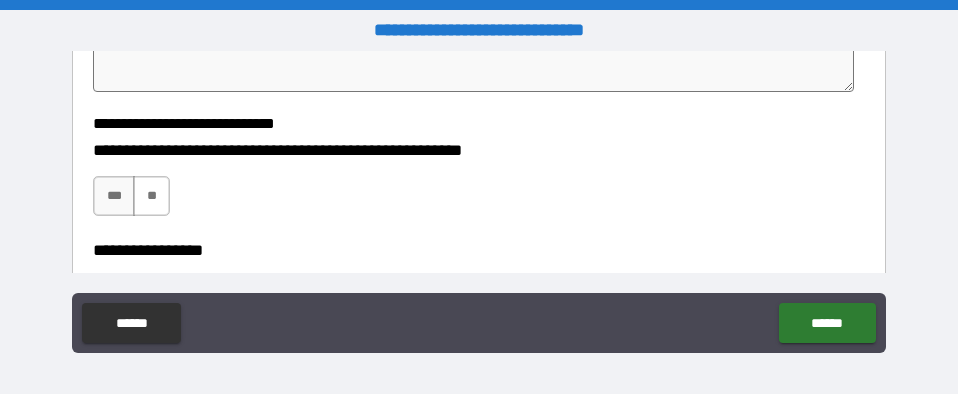 type on "********" 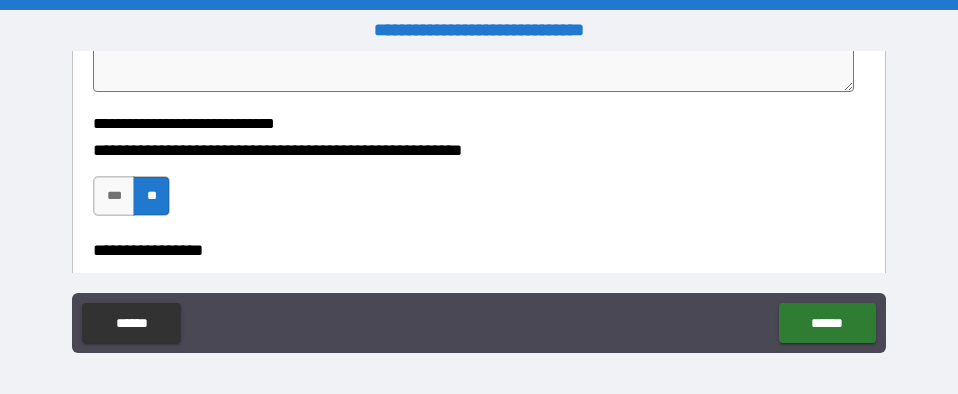 type on "*" 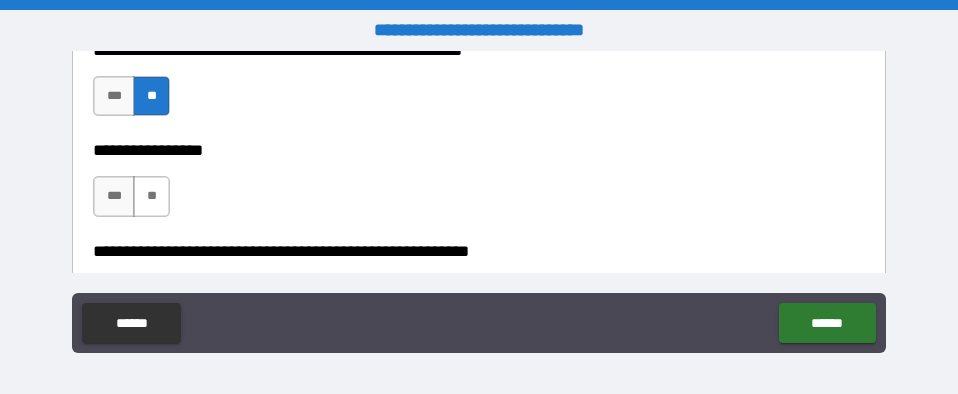 click on "**" at bounding box center [151, 196] 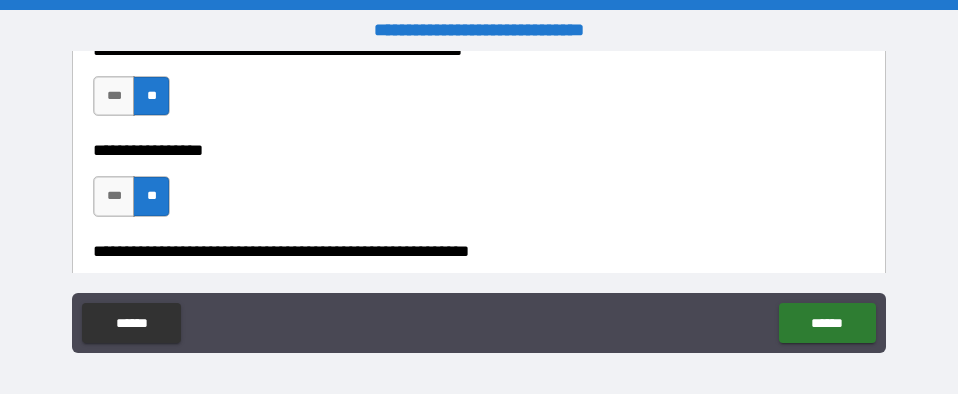 type on "*" 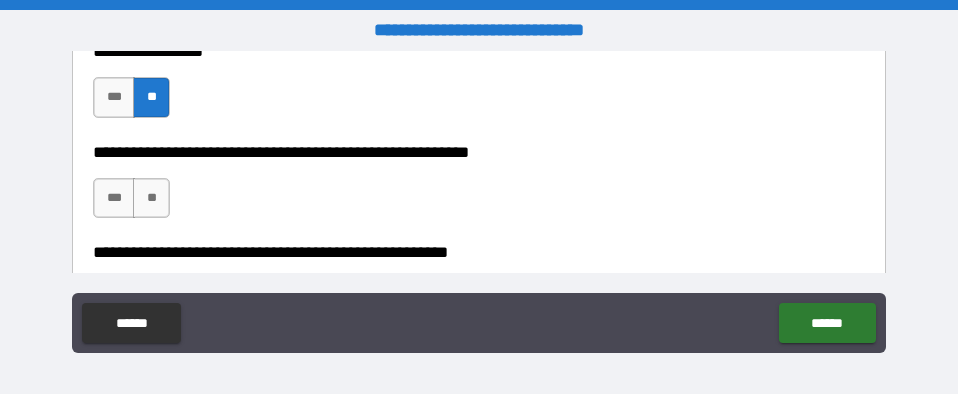 scroll, scrollTop: 700, scrollLeft: 0, axis: vertical 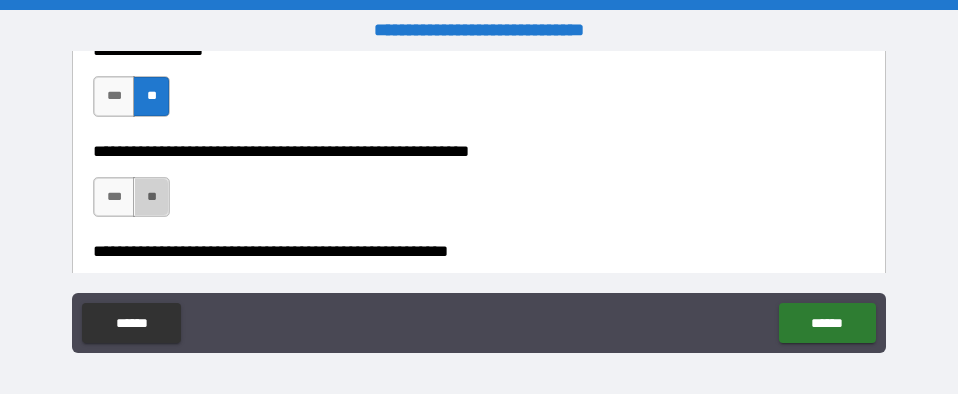 click on "**" at bounding box center (151, 197) 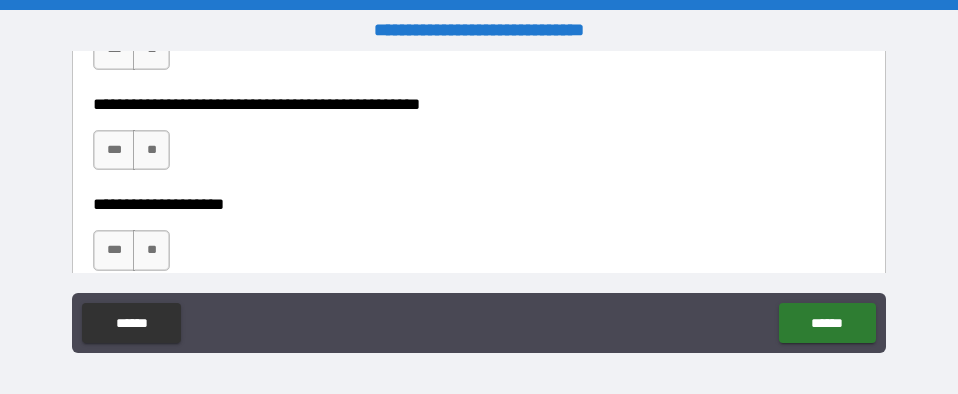 scroll, scrollTop: 900, scrollLeft: 0, axis: vertical 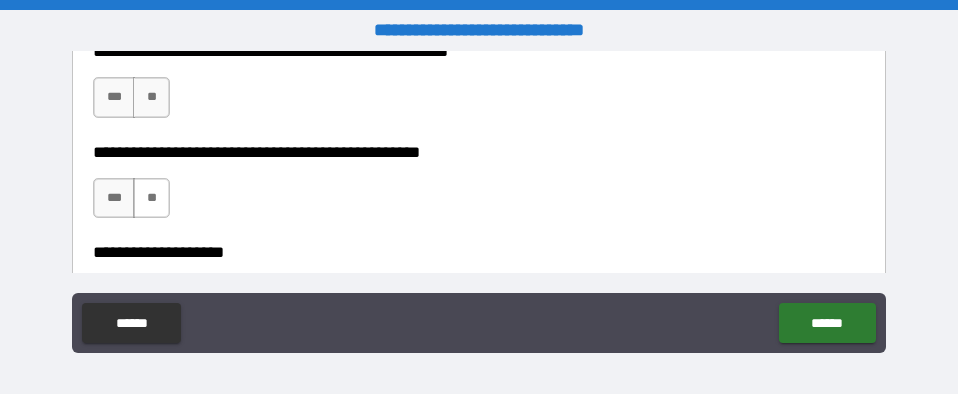 click on "**" at bounding box center (151, 198) 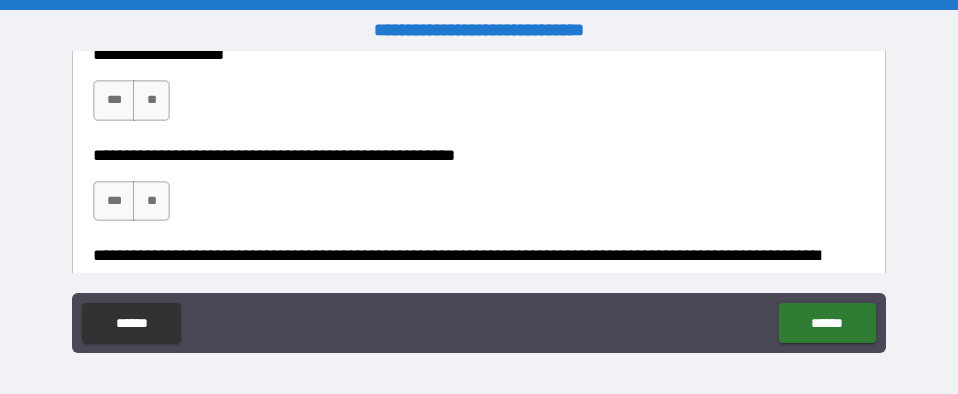 scroll, scrollTop: 1100, scrollLeft: 0, axis: vertical 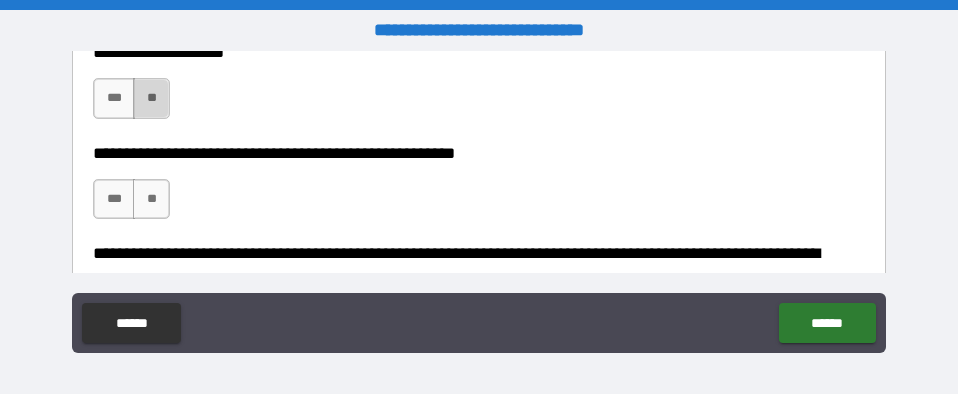 click on "**" at bounding box center (151, 98) 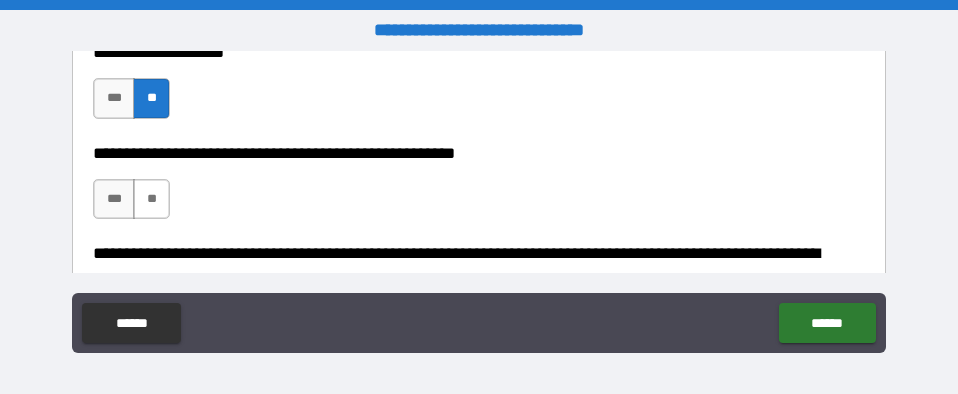 click on "**" at bounding box center [151, 199] 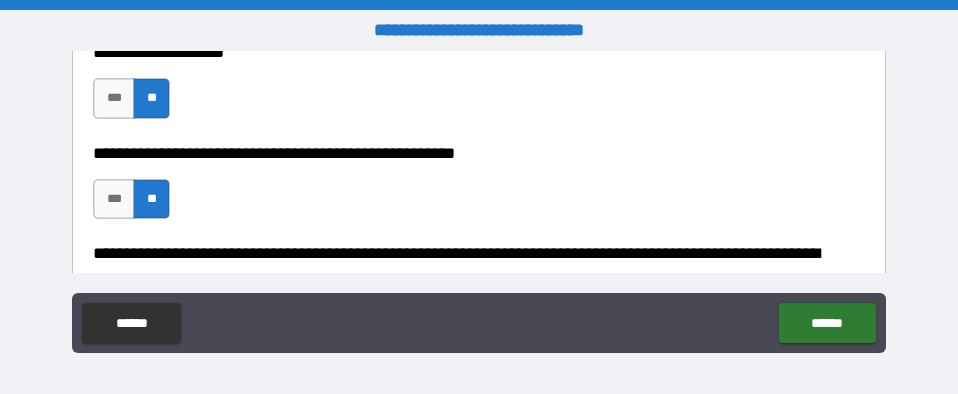 scroll, scrollTop: 1200, scrollLeft: 0, axis: vertical 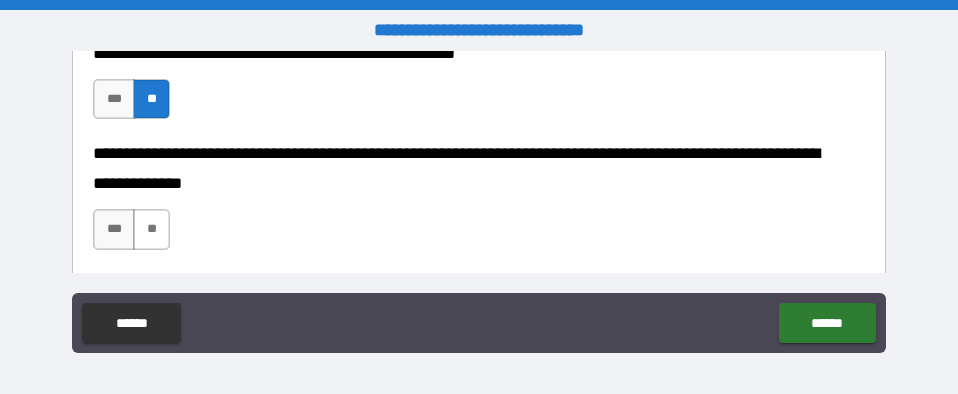 click on "**" at bounding box center (151, 229) 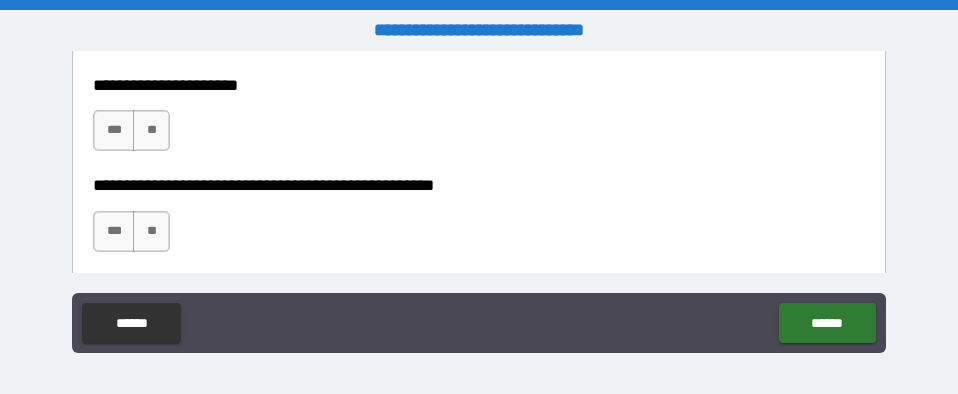 scroll, scrollTop: 1400, scrollLeft: 0, axis: vertical 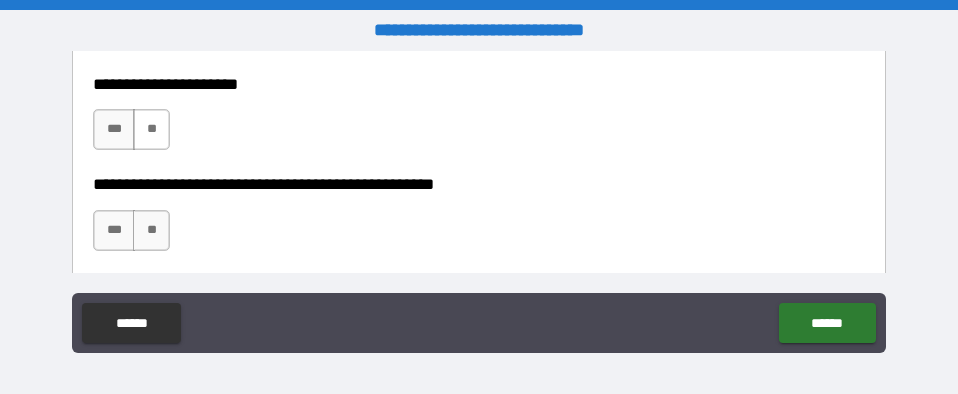 click on "**" at bounding box center (151, 129) 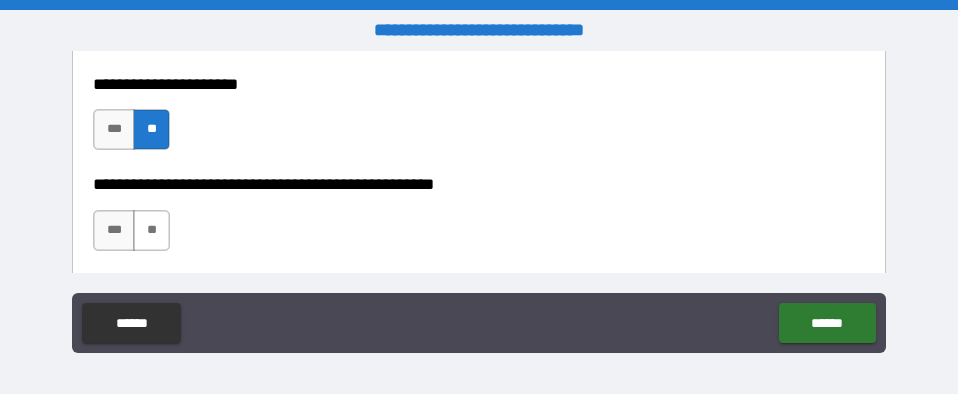 click on "**" at bounding box center (151, 230) 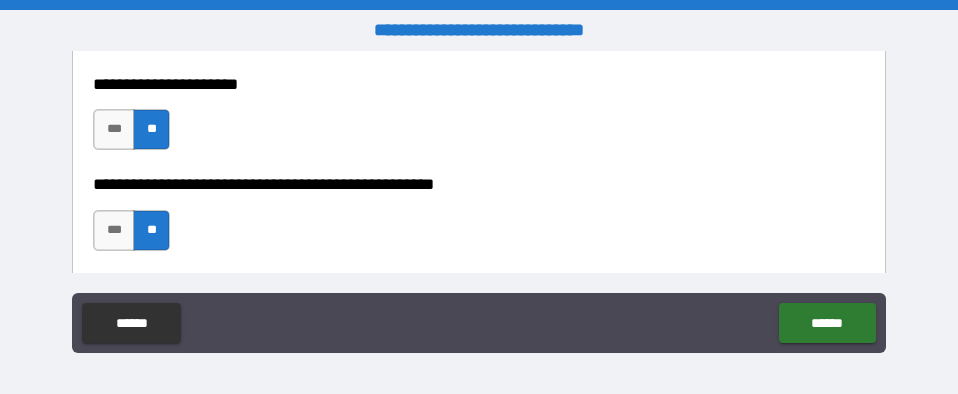 scroll, scrollTop: 1500, scrollLeft: 0, axis: vertical 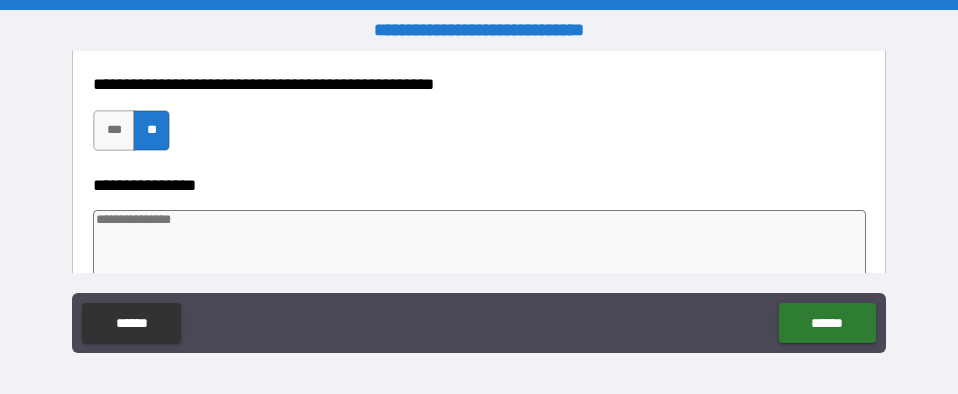click at bounding box center [479, 253] 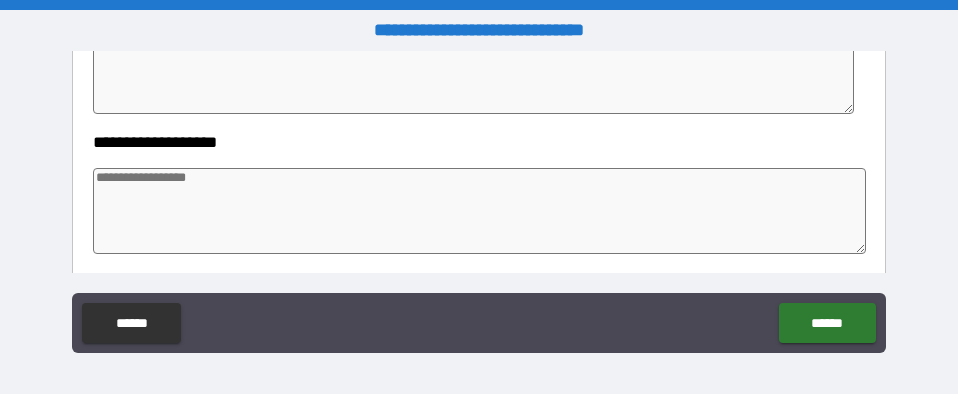 scroll, scrollTop: 1800, scrollLeft: 0, axis: vertical 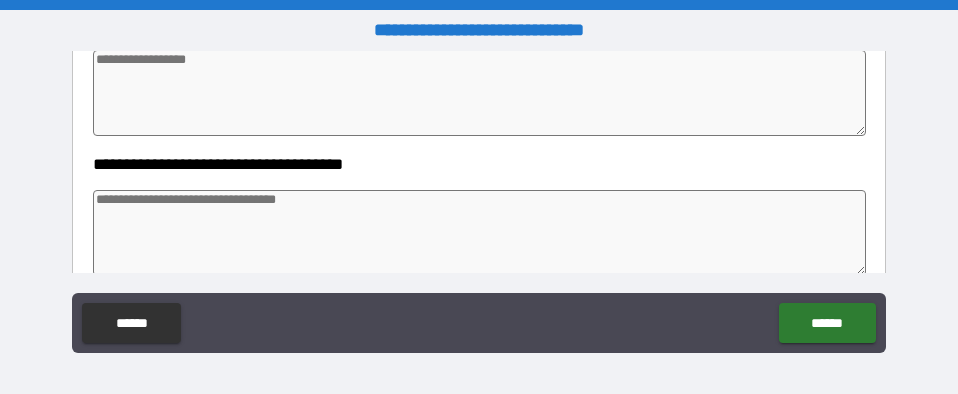 click at bounding box center [479, 93] 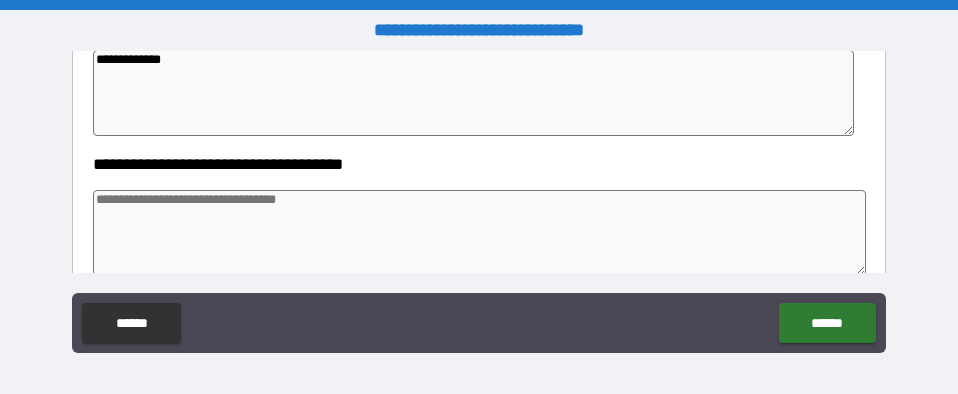 click at bounding box center (479, 233) 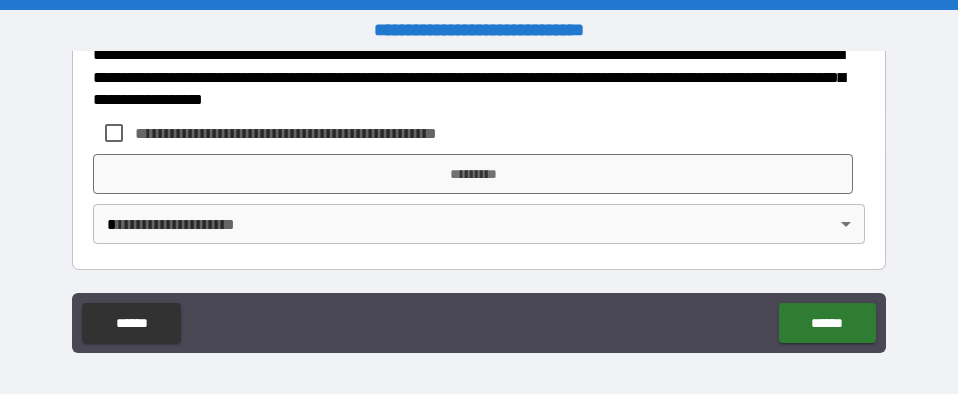 scroll, scrollTop: 2134, scrollLeft: 0, axis: vertical 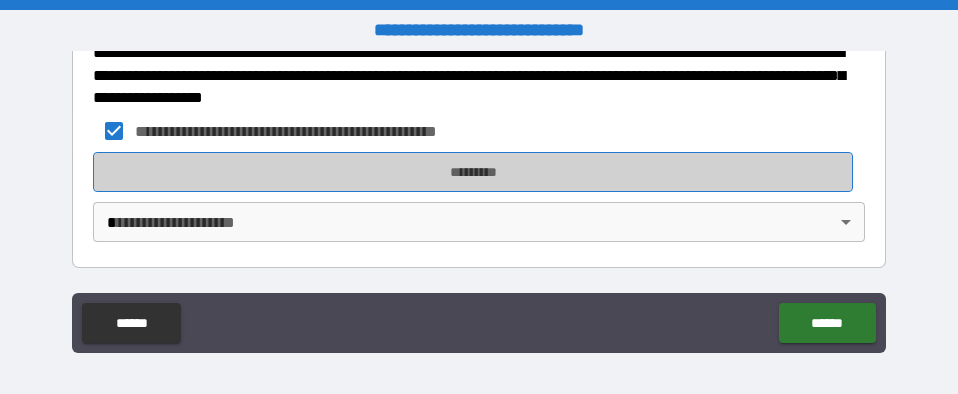 click on "*********" at bounding box center (473, 172) 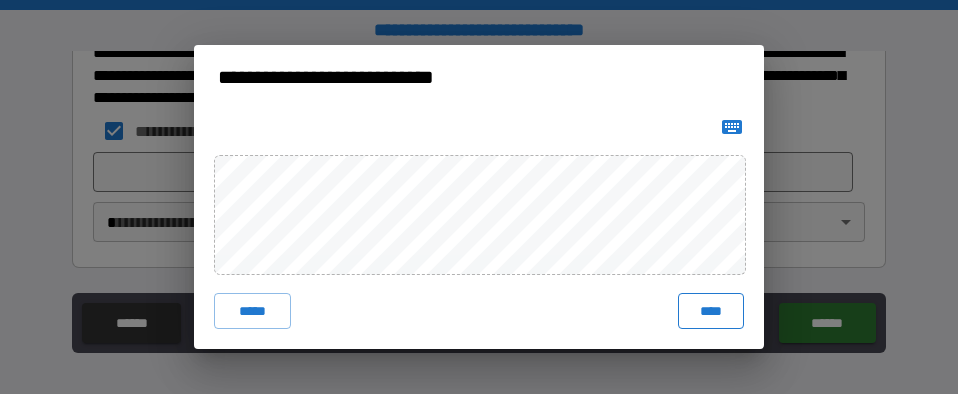 click on "****" at bounding box center [711, 311] 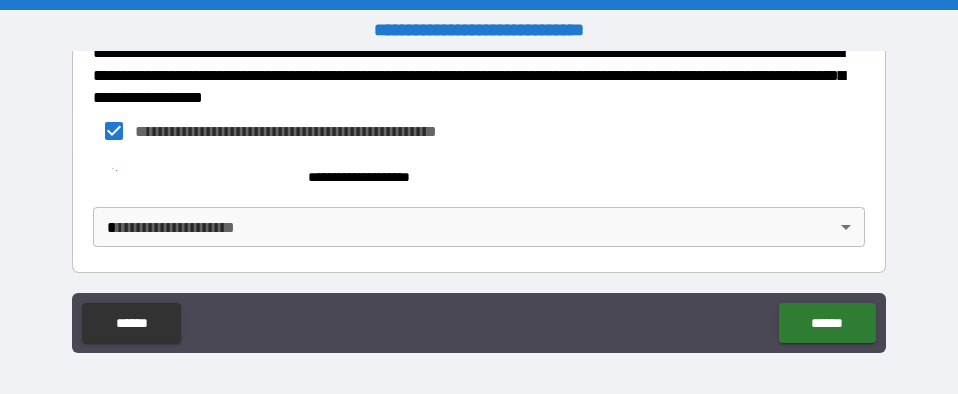 click on "**********" at bounding box center [479, 197] 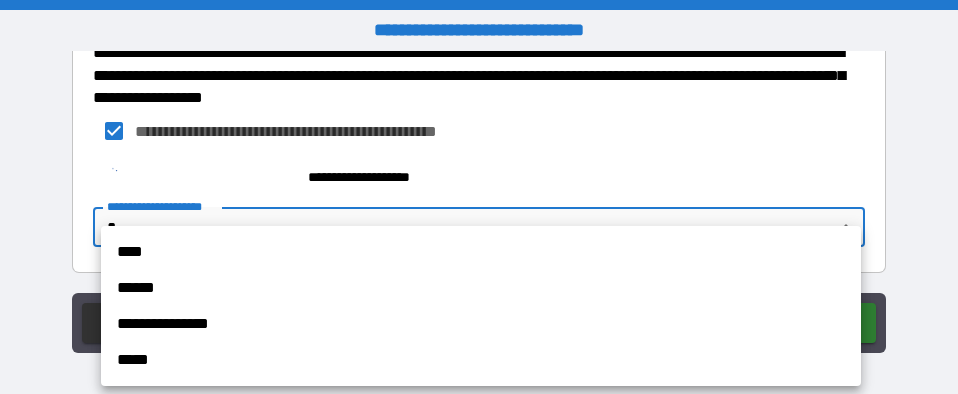 click on "*****" at bounding box center (481, 360) 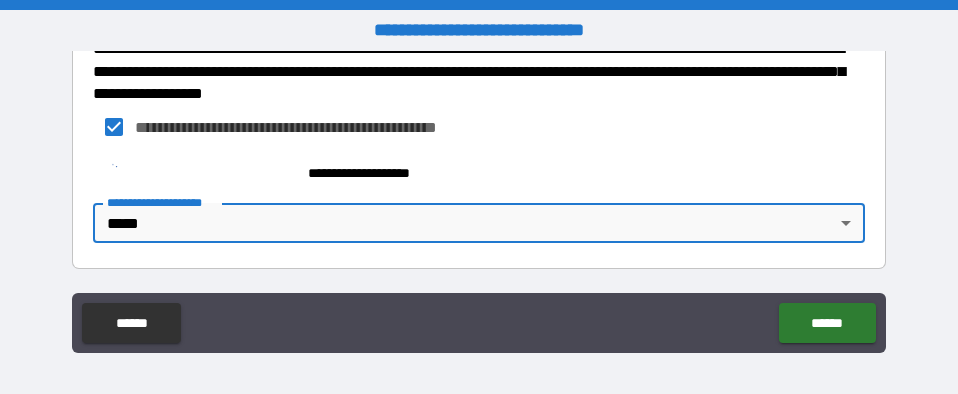 scroll, scrollTop: 2139, scrollLeft: 0, axis: vertical 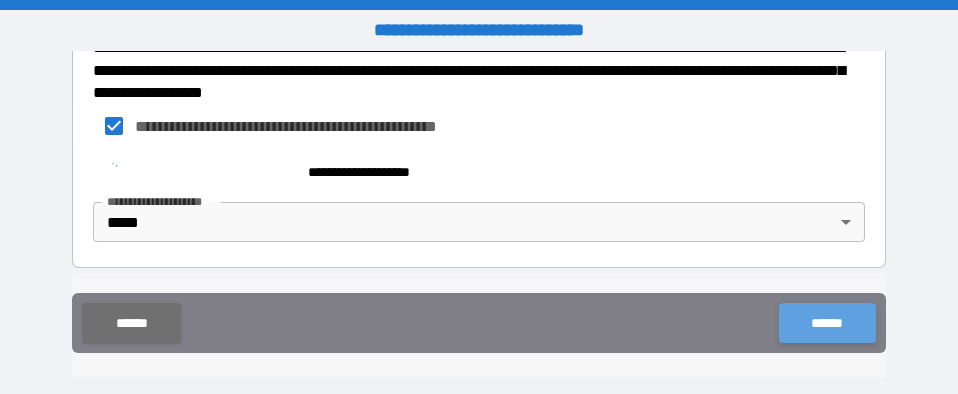 click on "******" at bounding box center (827, 323) 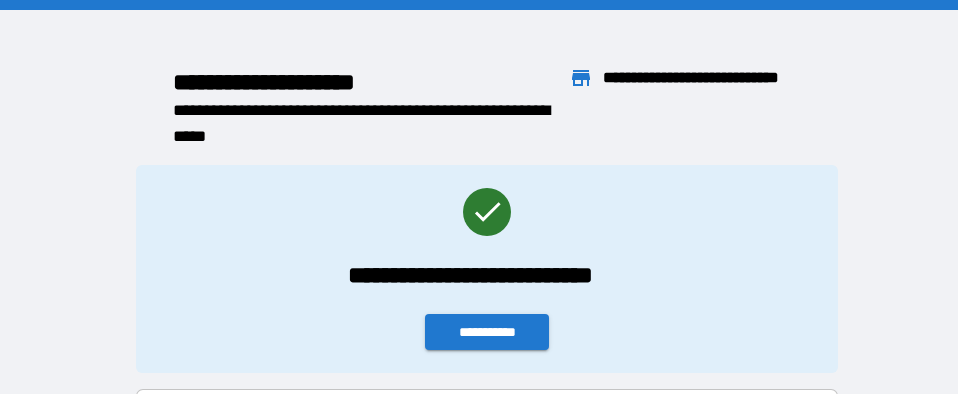 scroll, scrollTop: 16, scrollLeft: 16, axis: both 